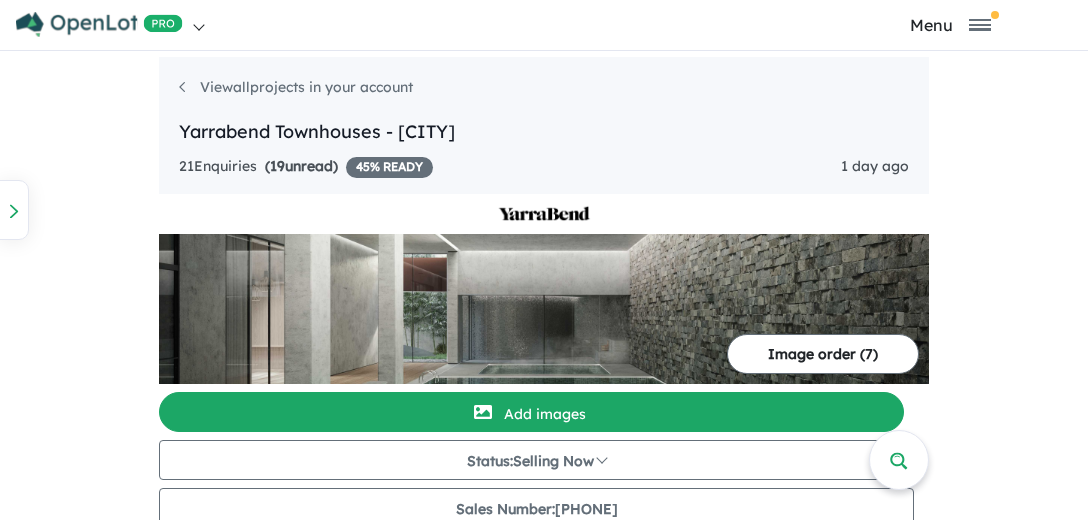 scroll, scrollTop: 5, scrollLeft: 0, axis: vertical 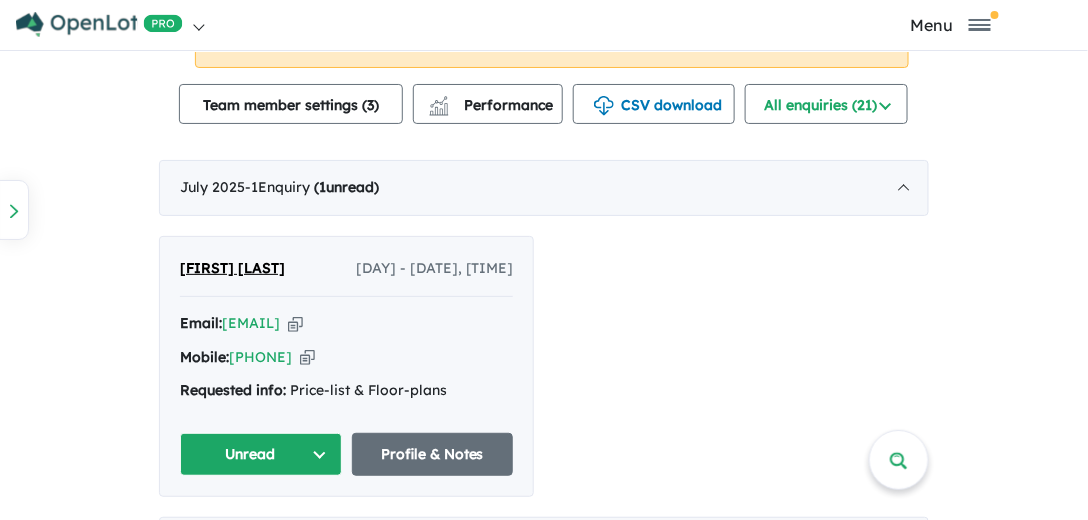 click at bounding box center (295, 323) 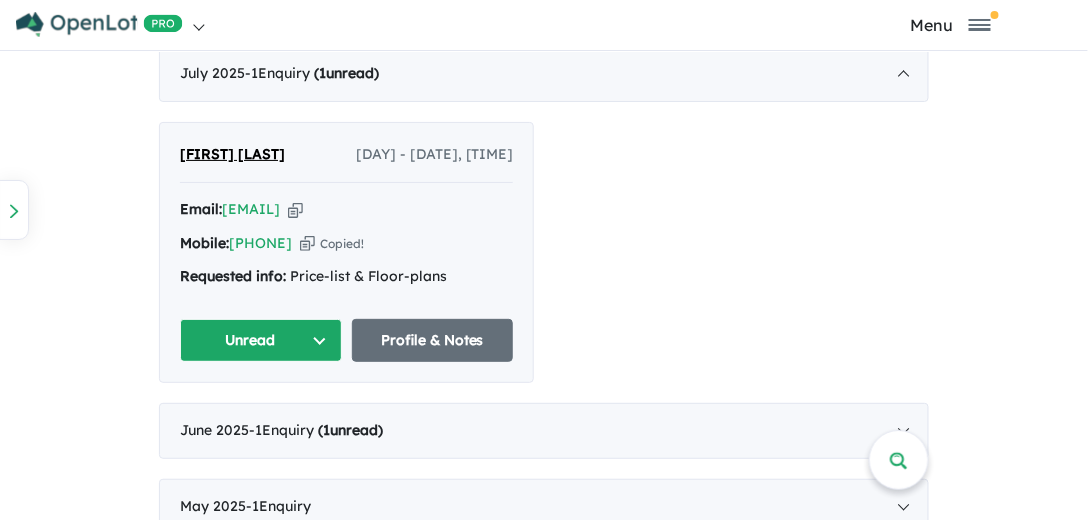 scroll, scrollTop: 1142, scrollLeft: 0, axis: vertical 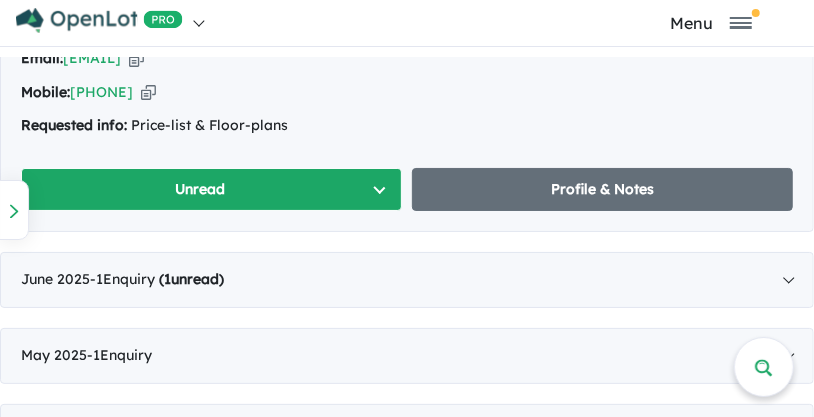 click on "Profile & Notes" at bounding box center (602, 189) 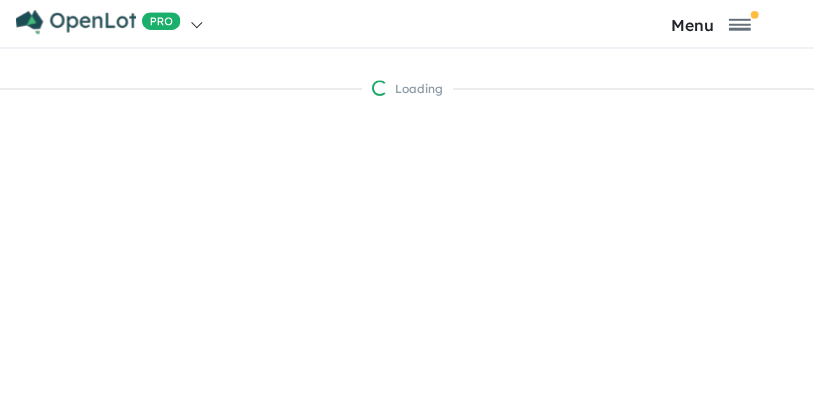 scroll, scrollTop: 0, scrollLeft: 0, axis: both 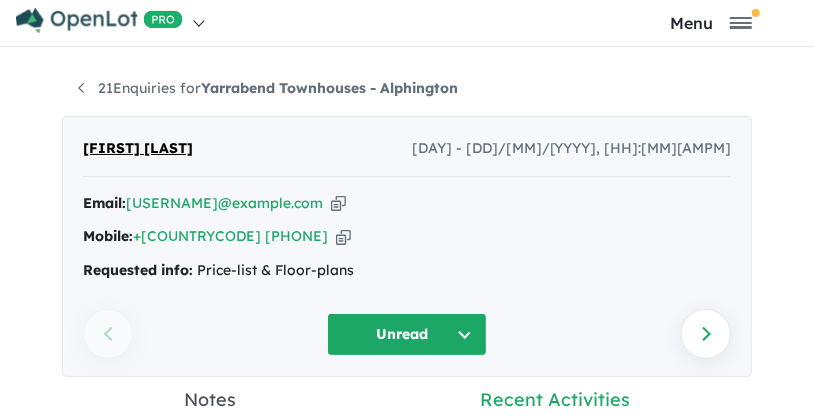 click on "Homepage My Dashboard ([NUMBER]) Buyer Demand Index Suburb/Council Report Sales Training Homepage My Dashboard ([NUMBER]) Buyer Demand Index Menu Data & News [TV Series] New Neighbourhoods 2025 (link is external) Industry News Property News Buyer Demand Index Estate Ranking Developer Ranking Builder Ranking Project Marketer Ranking Surveyor Ranking Creative Agency Ranking [TV Series] Open Homes Australia 2022 Data & News [TV Series] New Neighbourhoods 2025 (link is external) Industry News Property News Buyer Demand Index Estate Ranking Developer Ranking Builder Ranking Project Marketer Ranking Surveyor Ranking Creative Agency Ranking [TV Series] Open Homes Australia 2022 VIC Display Villages in VIC VIC Featured Estates Melbourne West Melbourne North Melbourne South East Melbourne East Geelong Ballarat" at bounding box center (407, 23) 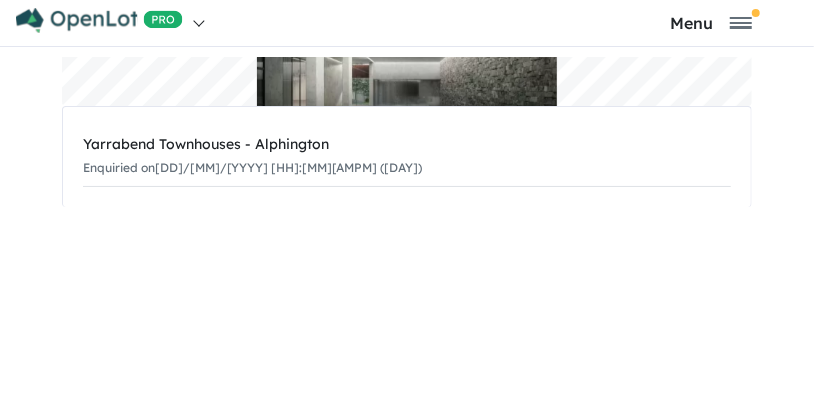 scroll, scrollTop: 468, scrollLeft: 0, axis: vertical 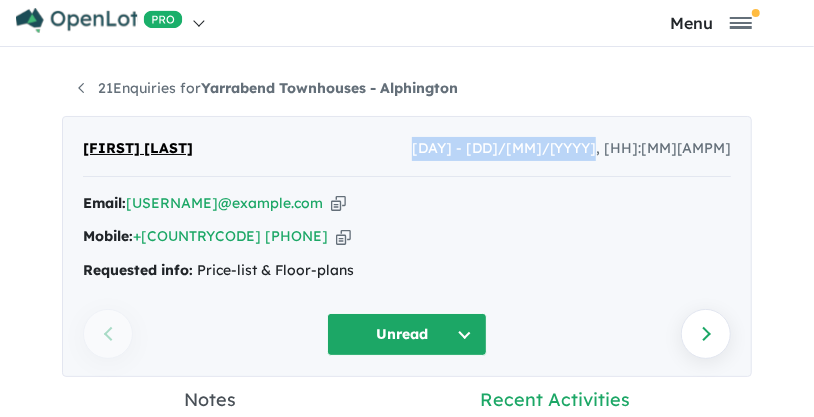 drag, startPoint x: 556, startPoint y: 155, endPoint x: 740, endPoint y: 142, distance: 184.45866 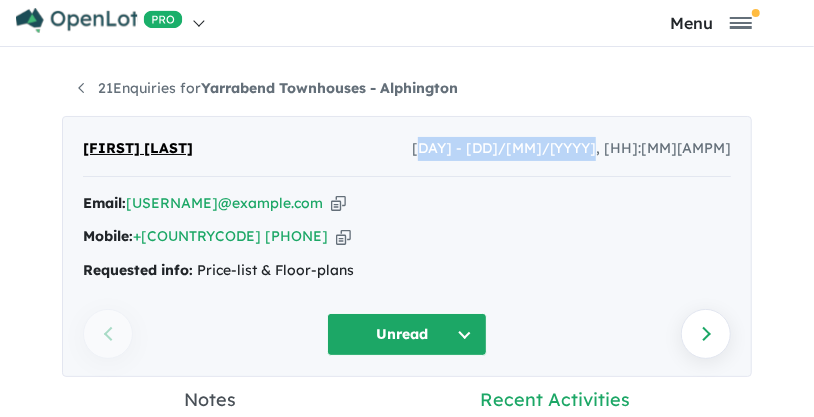 drag, startPoint x: 563, startPoint y: 146, endPoint x: 742, endPoint y: 141, distance: 179.06982 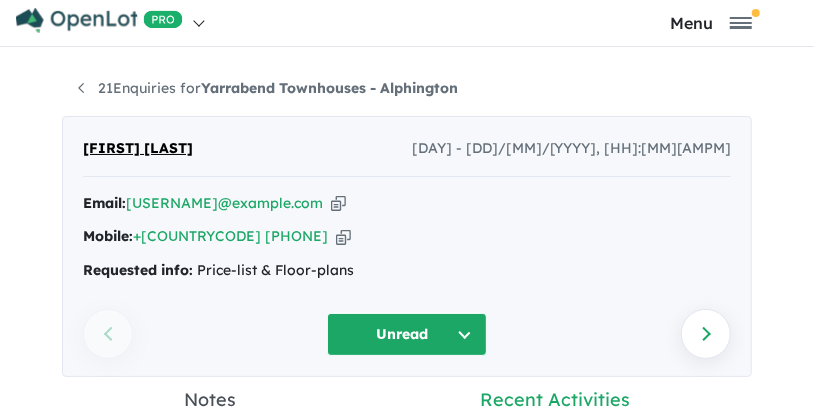 click on "[DAY] - [DD]/[MM]/[YYYY], [HH]:[MM][AMPM]" at bounding box center (571, 149) 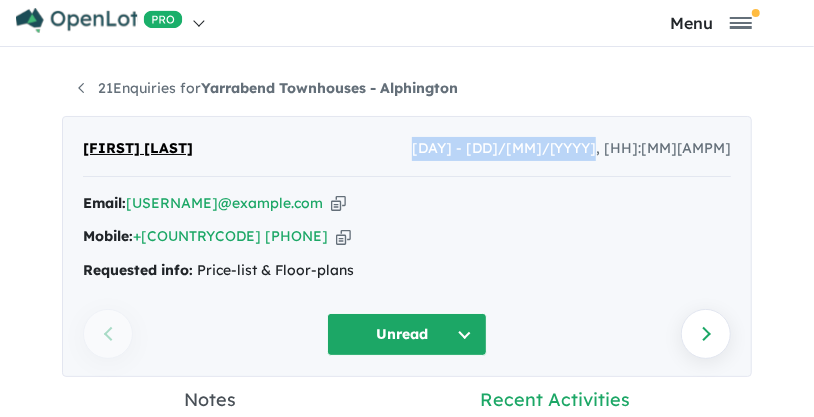 drag, startPoint x: 735, startPoint y: 149, endPoint x: 557, endPoint y: 147, distance: 178.01123 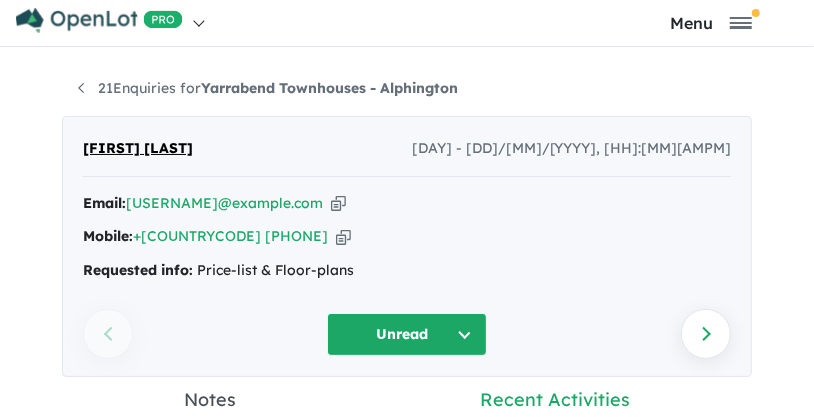 click on "[DAY] - [DD]/[MM]/[YYYY], [HH]:[MM][AMPM]" at bounding box center [571, 149] 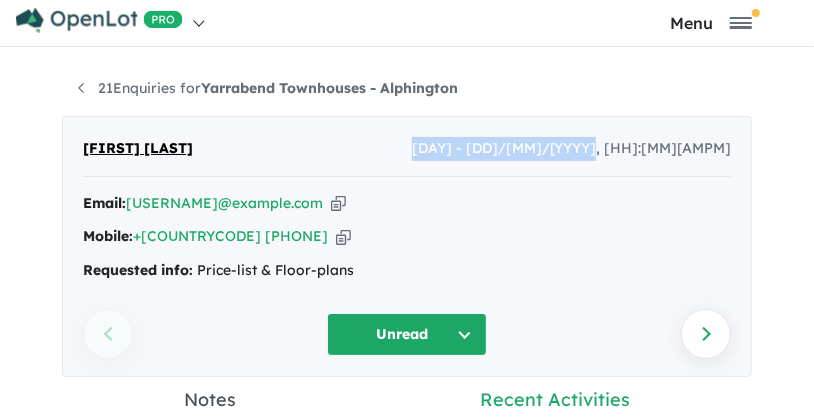 drag, startPoint x: 725, startPoint y: 150, endPoint x: 531, endPoint y: 149, distance: 194.00258 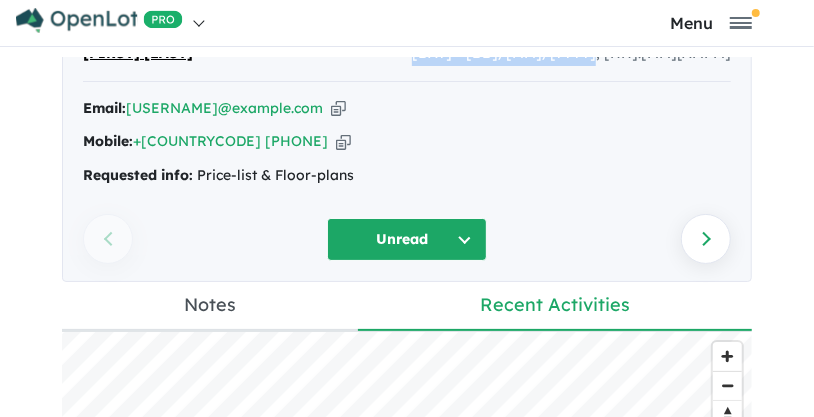 scroll, scrollTop: 171, scrollLeft: 0, axis: vertical 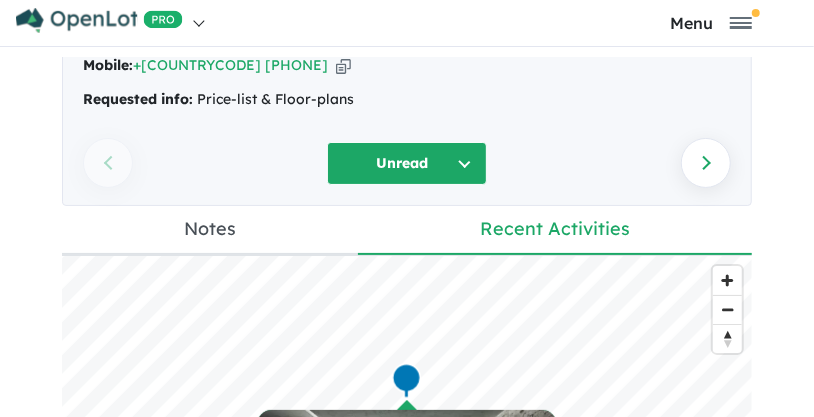 click on "Unread" at bounding box center (407, 163) 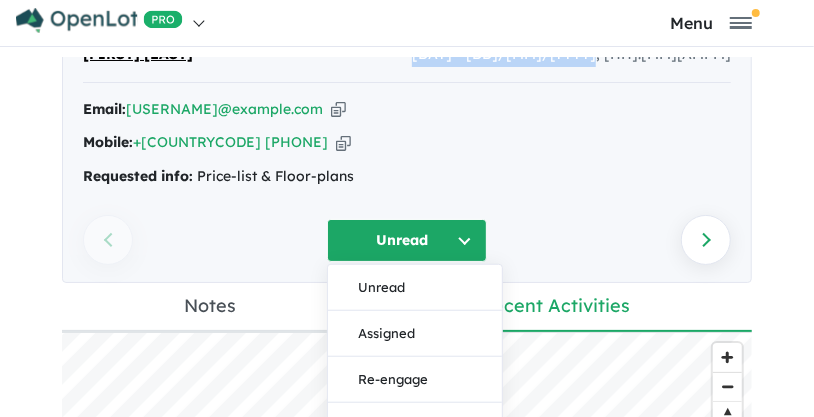scroll, scrollTop: 0, scrollLeft: 0, axis: both 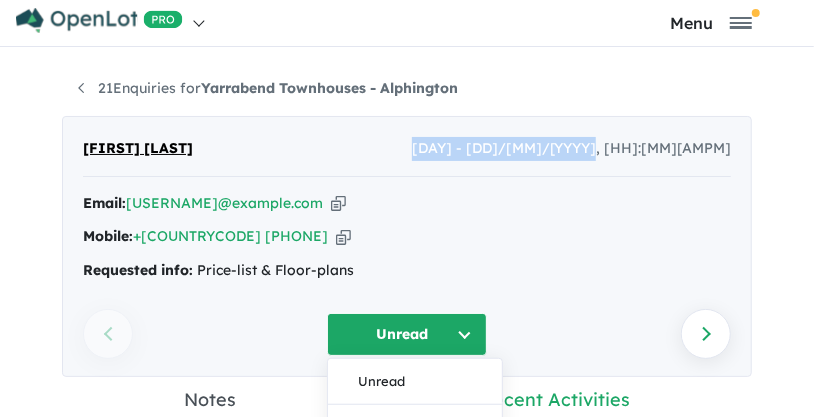 click on "[NUMBER] Enquiries for Yarrabend Townhouses - Alphington Previous enquiry Next enquiry [FIRST] [LAST] [DAY] - [DD]/[MM]/[YYYY], [HH]:[MM][AMPM] Email: [USERNAME]@example.com Copied! Mobile: +[COUNTRYCODE] [PHONE] Copied! Requested info: Price-list & Floor-plans Previous enquiry Unread Unread Assigned Re-engage Appointment Made an offer Holding deposit Contract signed Full deposit Not suitable Bought elsewhere Builder / Agent Duplicate No response Next enquiry Notes Recent Activities Unread is marked. [DD]/[MM]/[YYYY] [HH]:[MM][AMPM] ([DAY]) By [FIRST] [LAST] Add Recent Activities: © Mapbox © OpenStreetMap Improve this map [NUMBER] AVAILABLE Townhouses Yarrabend Townhouses - Alphington Yarrabend Townhouses - Alphington Enquiried on [DD]/[MM]/[YYYY] [HH]:[MM][AMPM] ([DAY])" at bounding box center [407, 242] 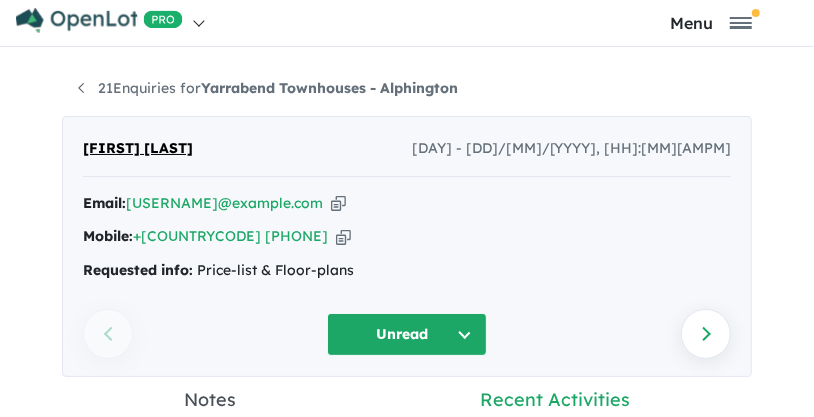 click on "[NUMBER] Enquiries for Yarrabend Townhouses - Alphington" at bounding box center (268, 88) 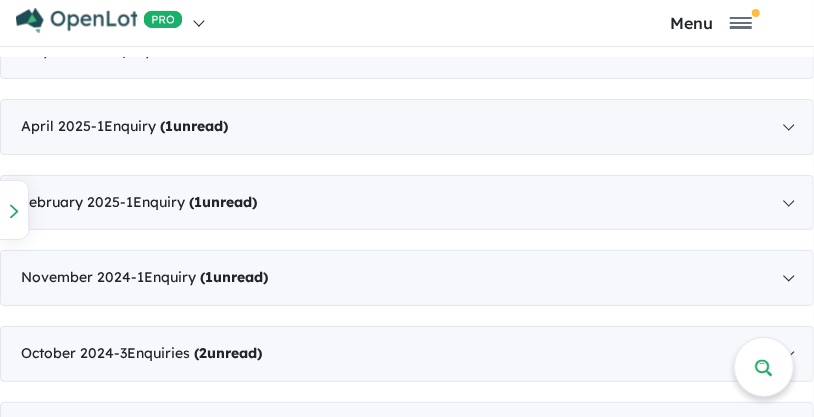 scroll, scrollTop: 1428, scrollLeft: 0, axis: vertical 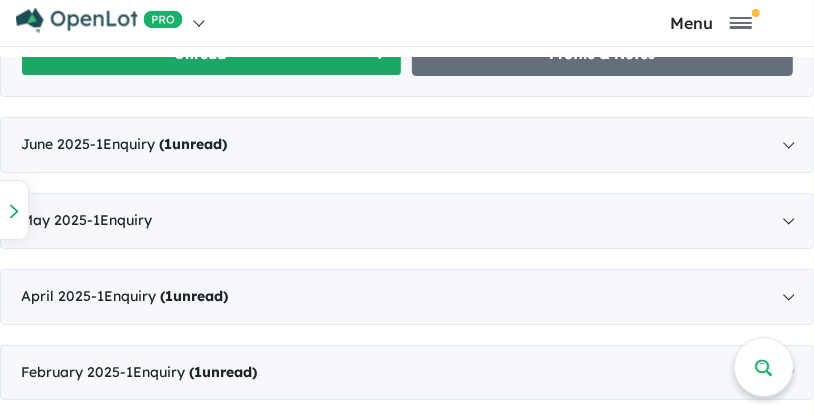 click on "( 1  unread)" at bounding box center [191, 144] 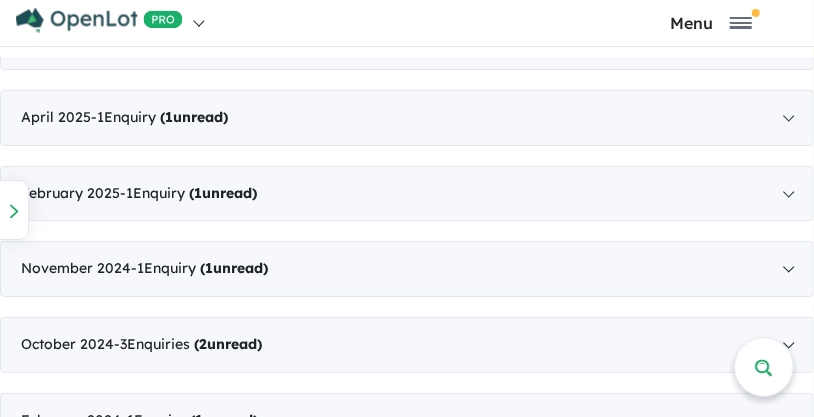 scroll, scrollTop: 1436, scrollLeft: 0, axis: vertical 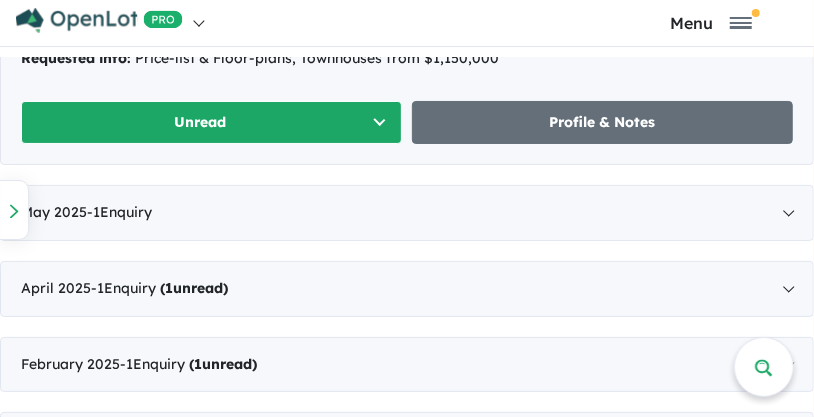 click on "[MONTH] [YYYY] - [NUMBER] Enquir y ([NUMBER] unread)" at bounding box center [407, 289] 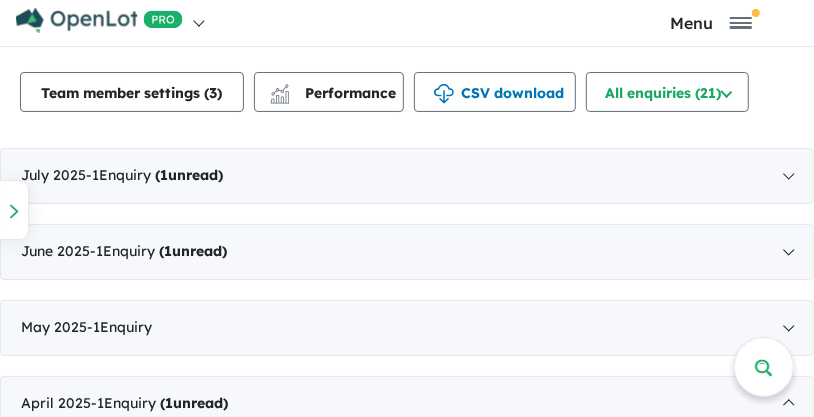 scroll, scrollTop: 1036, scrollLeft: 0, axis: vertical 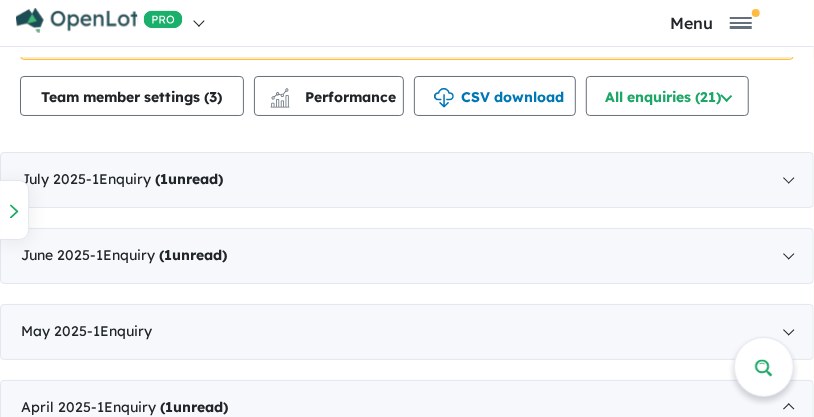 click on "-  1  Enquir y   ( 1  unread)" at bounding box center [158, 255] 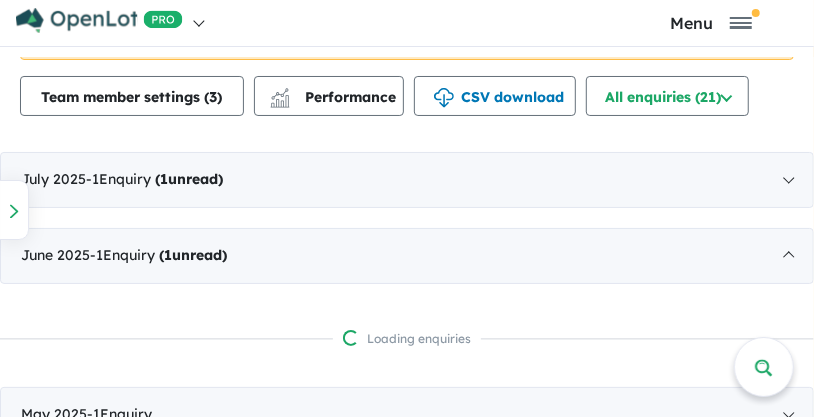 scroll, scrollTop: 9, scrollLeft: 0, axis: vertical 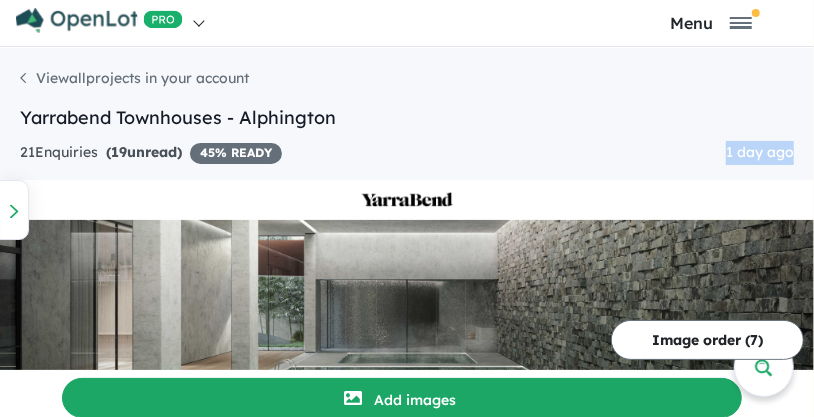 drag, startPoint x: 707, startPoint y: 150, endPoint x: 795, endPoint y: 152, distance: 88.02273 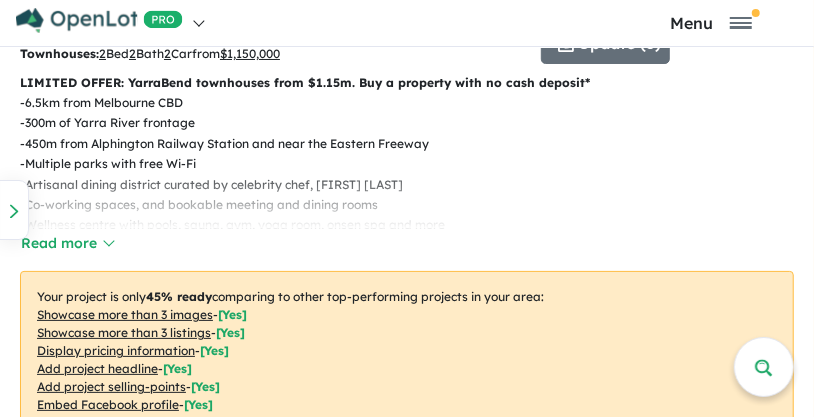 scroll, scrollTop: 501, scrollLeft: 0, axis: vertical 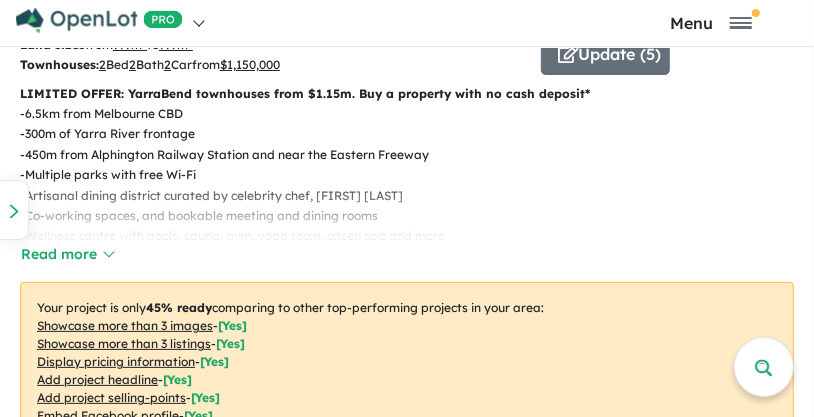 click at bounding box center (741, 23) 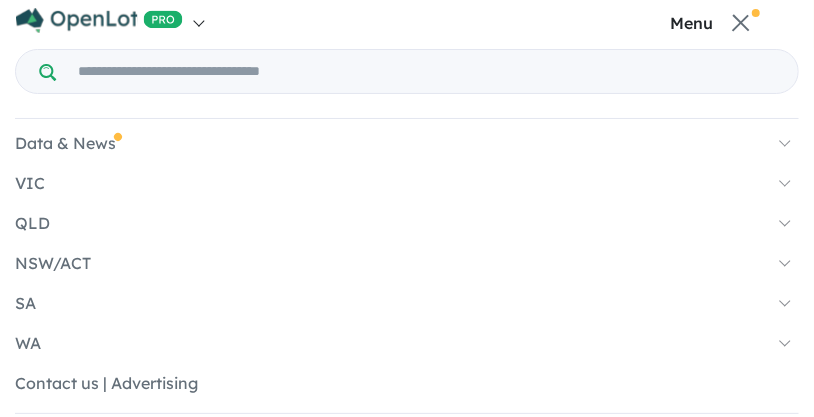 click on "Data & News [TV Series] New Neighbourhoods 2025 (link is external) Industry News Property News Buyer Demand Index Estate Ranking Developer Ranking Builder Ranking Project Marketer Ranking Surveyor Ranking Creative Agency Ranking [TV Series] Open Homes Australia 2022 Data & News [TV Series] New Neighbourhoods 2025 (link is external) Industry News Property News Buyer Demand Index Estate Ranking Developer Ranking Builder Ranking Project Marketer Ranking Surveyor Ranking Creative Agency Ranking [TV Series] Open Homes Australia 2022 VIC Display Villages in VIC VIC Featured Estates Melbourne West Melbourne North Melbourne South East Melbourne East Geelong Ballarat Bendigo Gippsland VIC Display Villages in VIC VIC Featured Estates Melbourne West Melbourne North Melbourne South East Melbourne East Geelong" at bounding box center (407, 258) 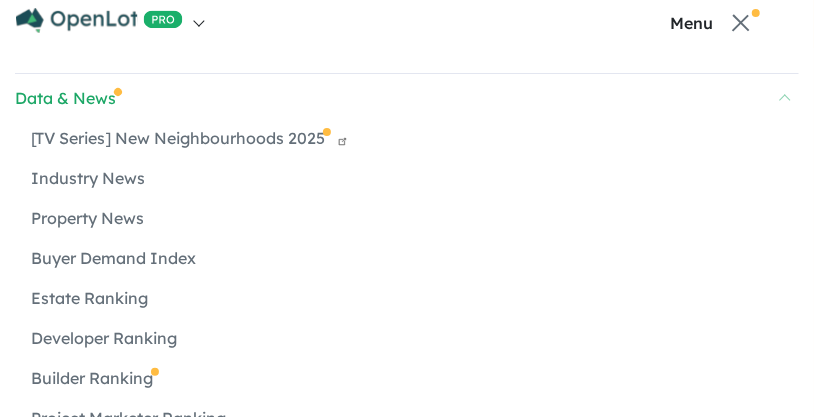 scroll, scrollTop: 57, scrollLeft: 0, axis: vertical 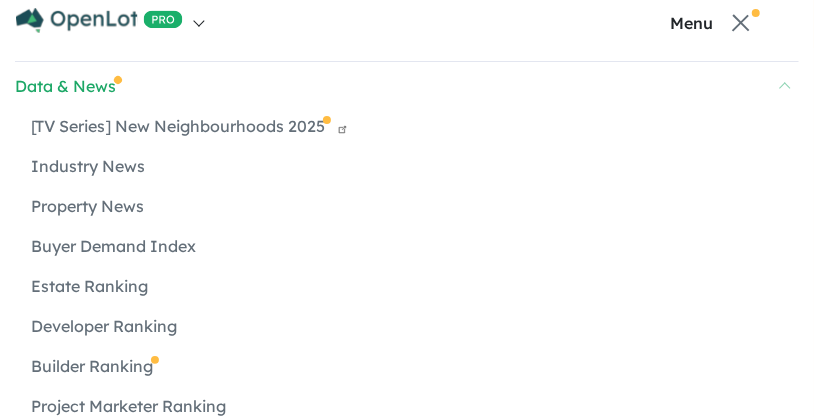 click on "[TV Series] New Neighbourhoods 2025 (link is external)" at bounding box center [415, 126] 